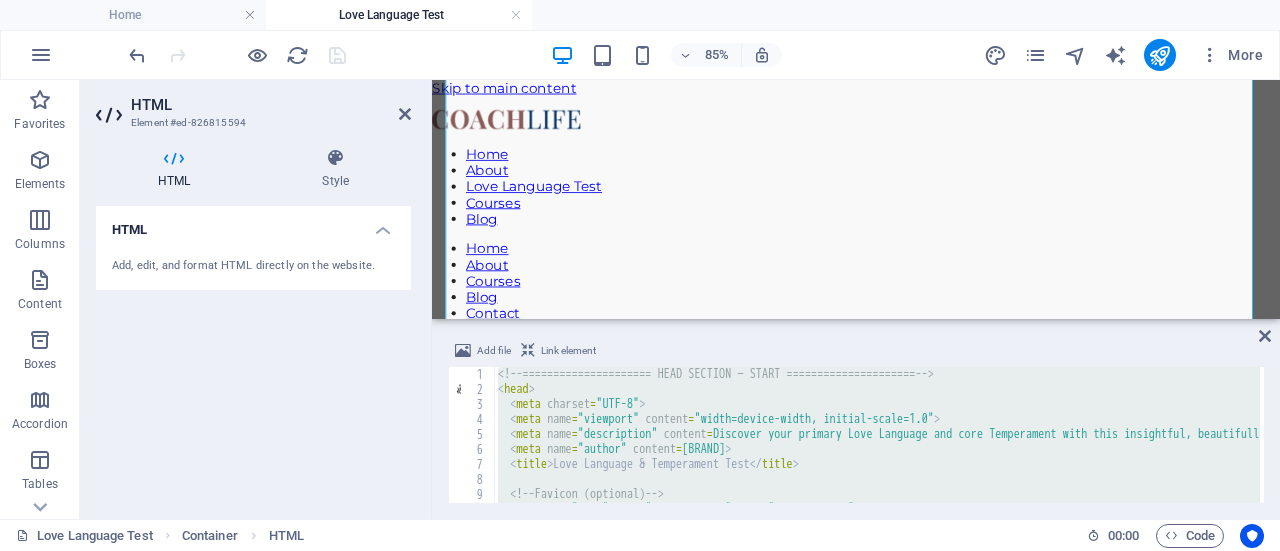 scroll, scrollTop: 0, scrollLeft: 0, axis: both 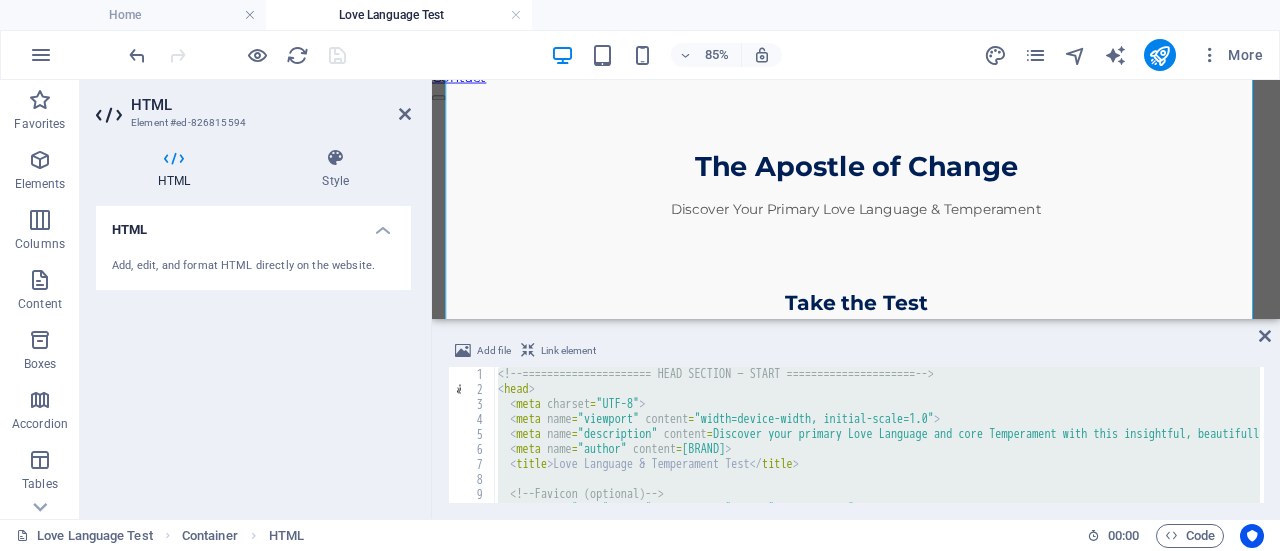 type 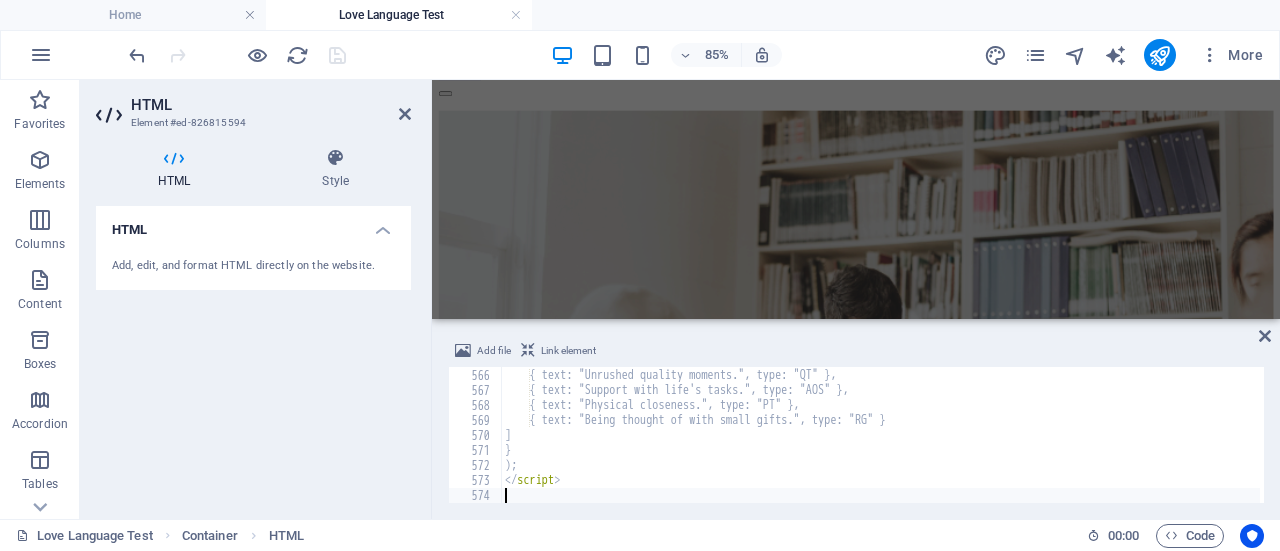 scroll, scrollTop: 8474, scrollLeft: 0, axis: vertical 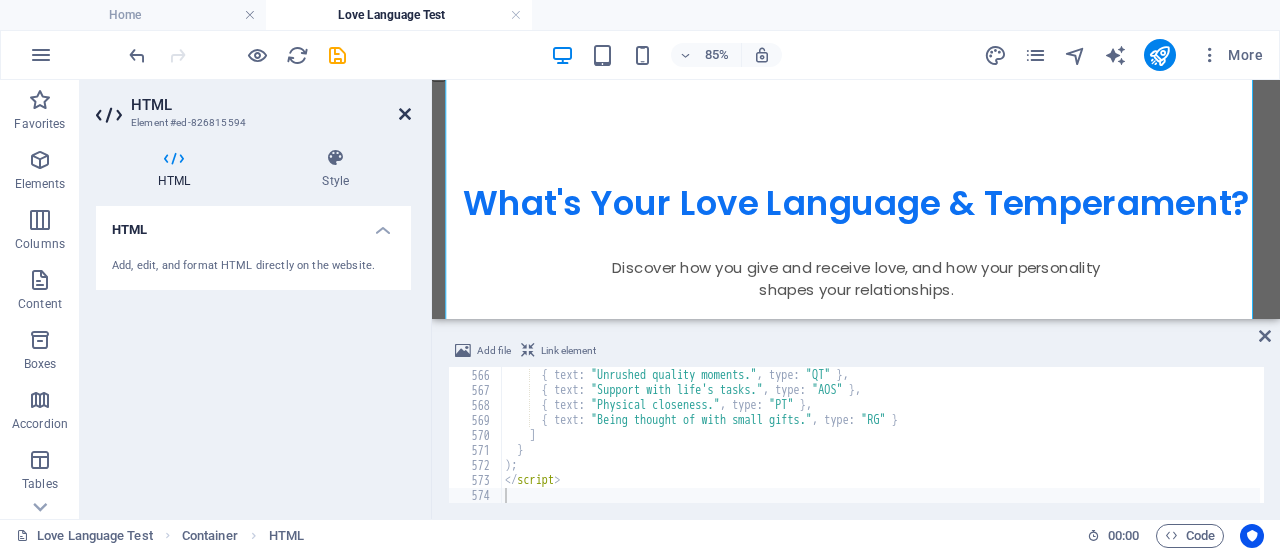 click at bounding box center [405, 114] 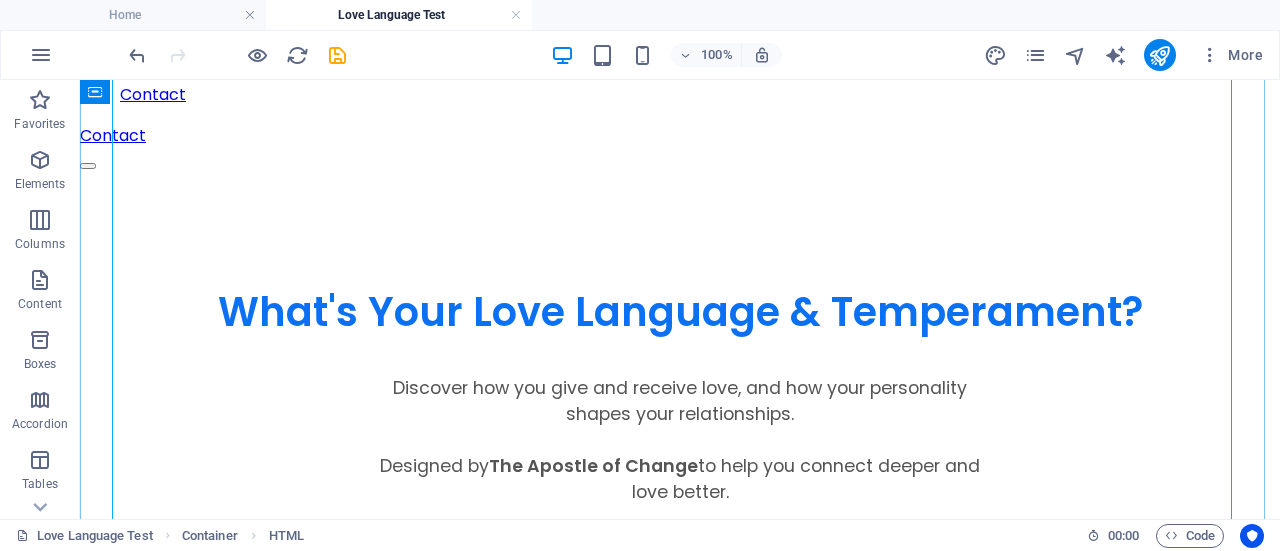scroll, scrollTop: 326, scrollLeft: 0, axis: vertical 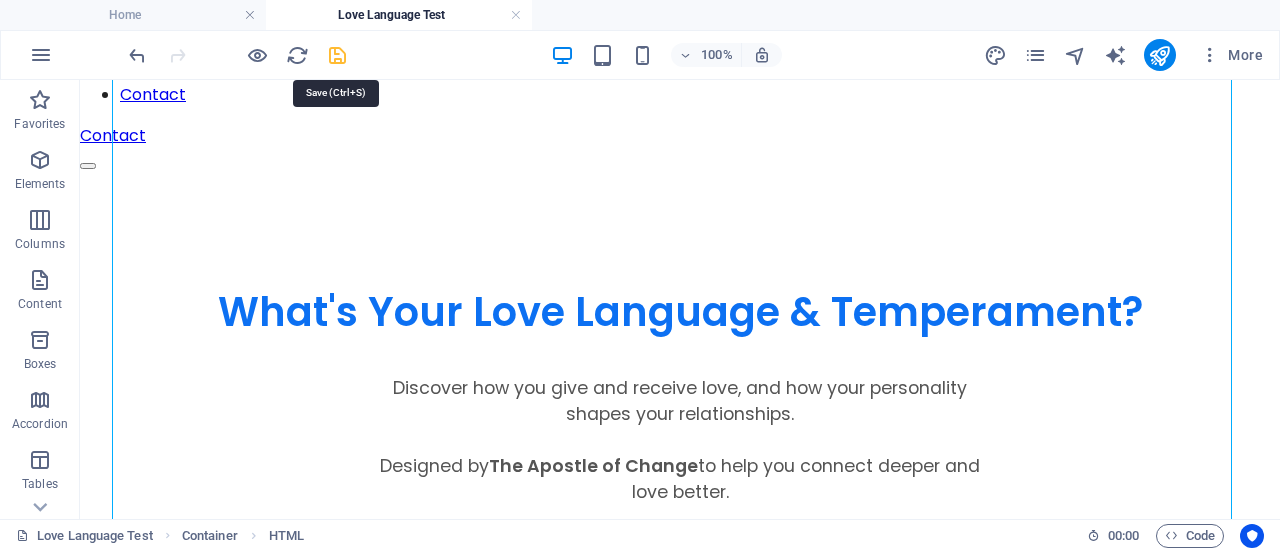 click at bounding box center (337, 55) 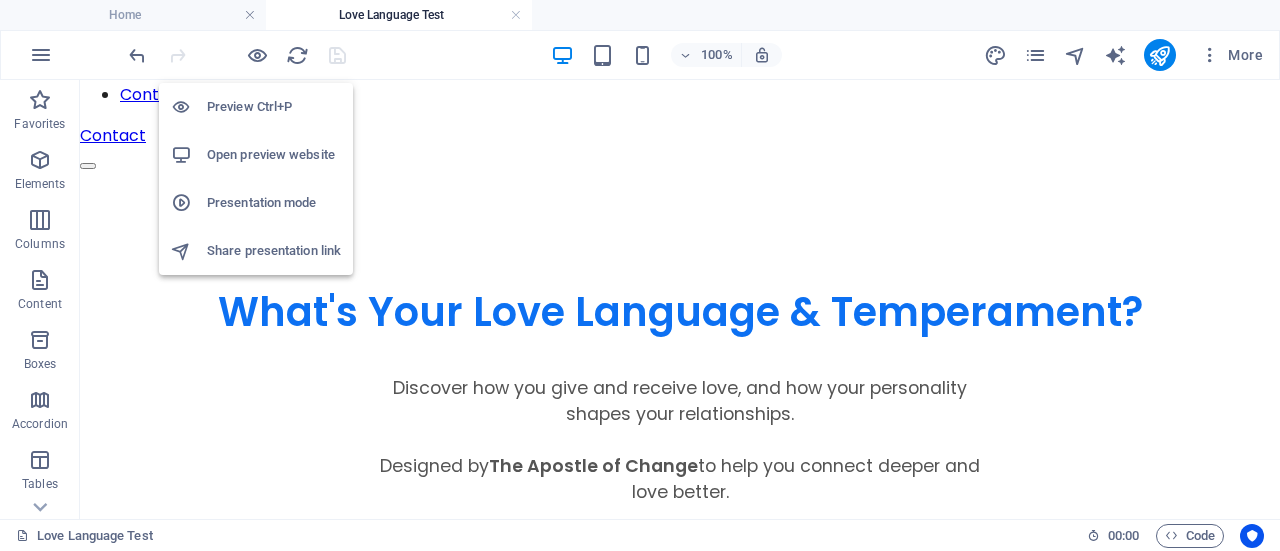 click on "Open preview website" at bounding box center (274, 155) 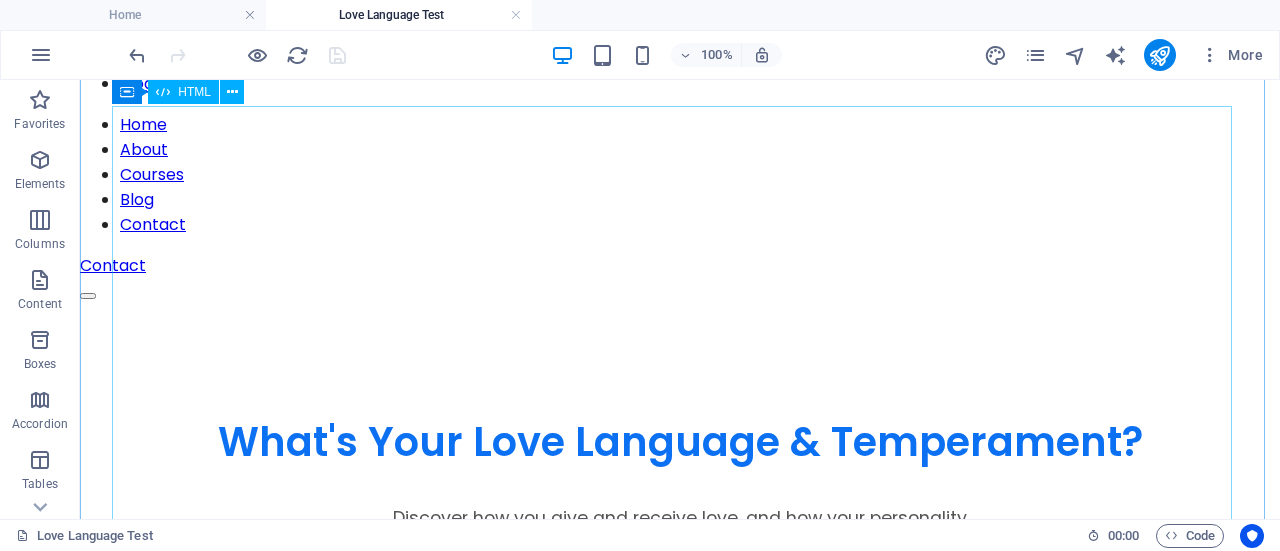 scroll, scrollTop: 193, scrollLeft: 0, axis: vertical 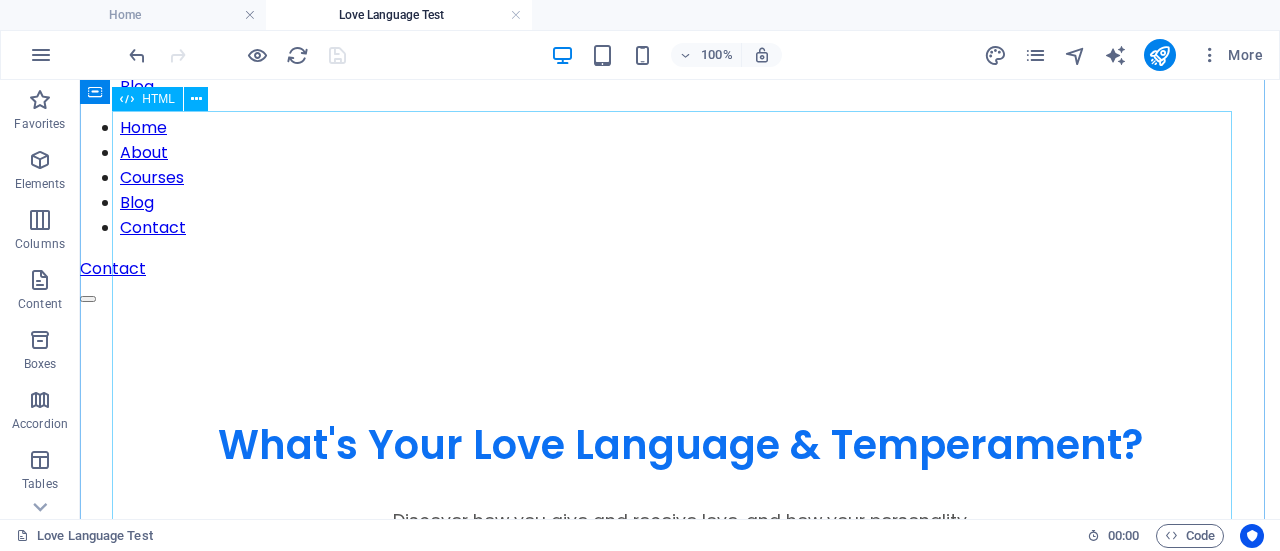 click on "Love Language & Temperament Test | [BRAND]
What's Your Love Language & Temperament?
Discover how you give and receive love, and how your personality shapes your relationships.
Designed by  [BRAND]  to help you connect deeper and love better.
Start the Test
Select Your Gender
Male
Female
Prefer Not to Say
Loading question...
Get Your Personalized Results
Enter your name and email to get your PDF & flashcards instantly.
See My Results
Your Love Language + Temperament Summary
Retake Test
Share the Test With:" at bounding box center [680, 551] 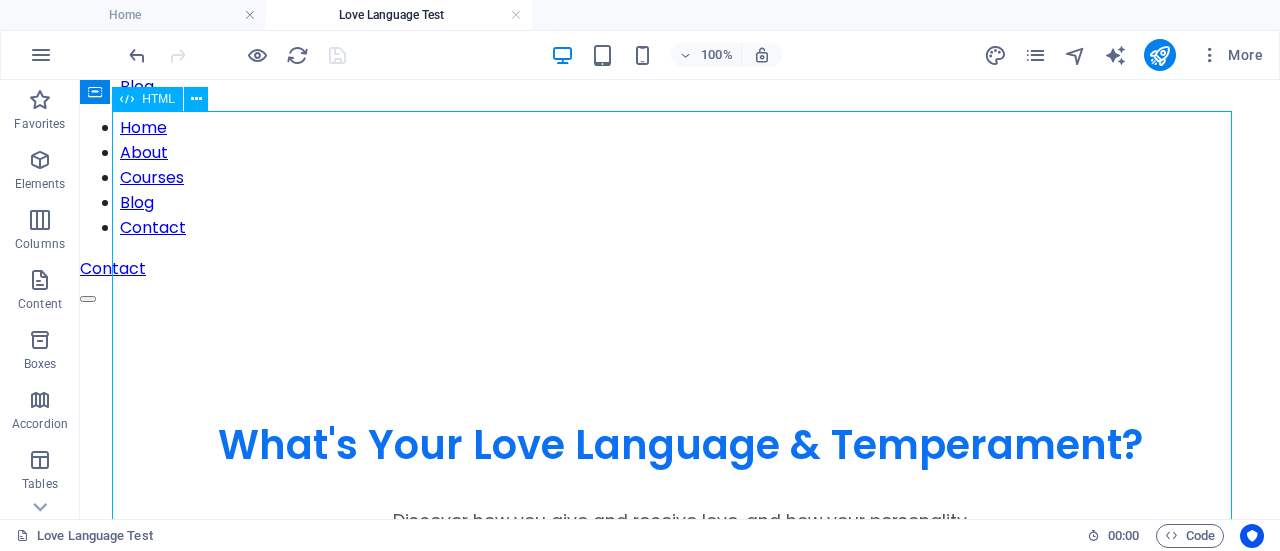 click on "Love Language & Temperament Test | [BRAND]
What's Your Love Language & Temperament?
Discover how you give and receive love, and how your personality shapes your relationships.
Designed by  [BRAND]  to help you connect deeper and love better.
Start the Test
Select Your Gender
Male
Female
Prefer Not to Say
Loading question...
Get Your Personalized Results
Enter your name and email to get your PDF & flashcards instantly.
See My Results
Your Love Language + Temperament Summary
Retake Test
Share the Test With:" at bounding box center [680, 551] 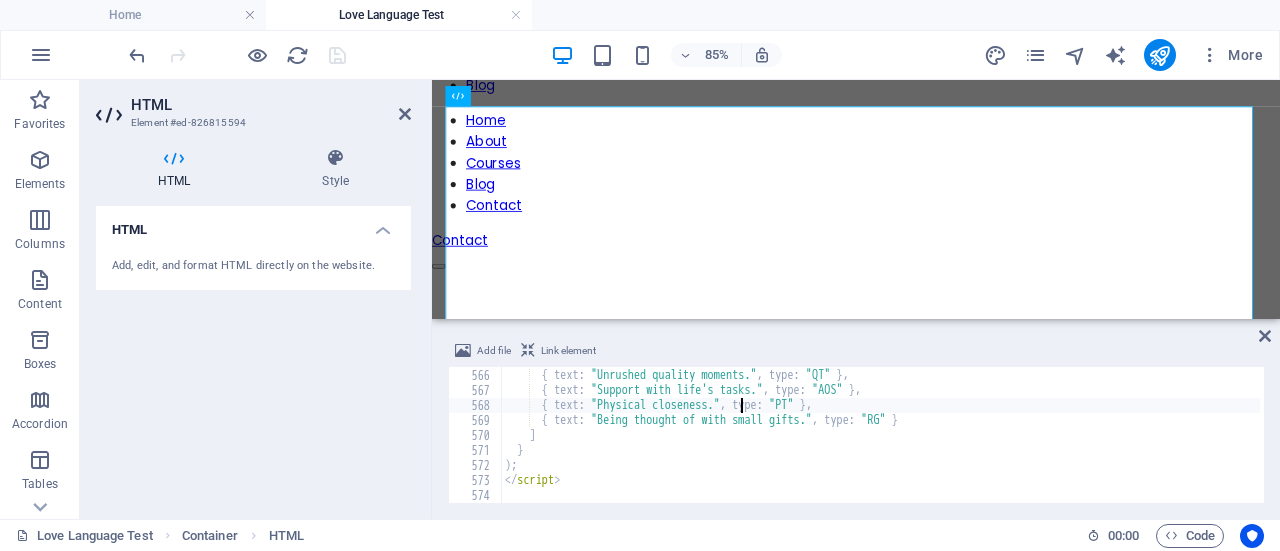 click on "{   text :   "Consistent affirmation." ,   type :   "WOA"   } ,         {   text :   "Unrushed quality moments." ,   type :   "QT"   } ,         {   text :   "Support with life's tasks." ,   type :   "AOS"   } ,         {   text :   "Physical closeness." ,   type :   "PT"   } ,         {   text :   "Being thought of with small gifts." ,   type :   "RG"   }      ]    } ) ; </ script >" at bounding box center (1256, 434) 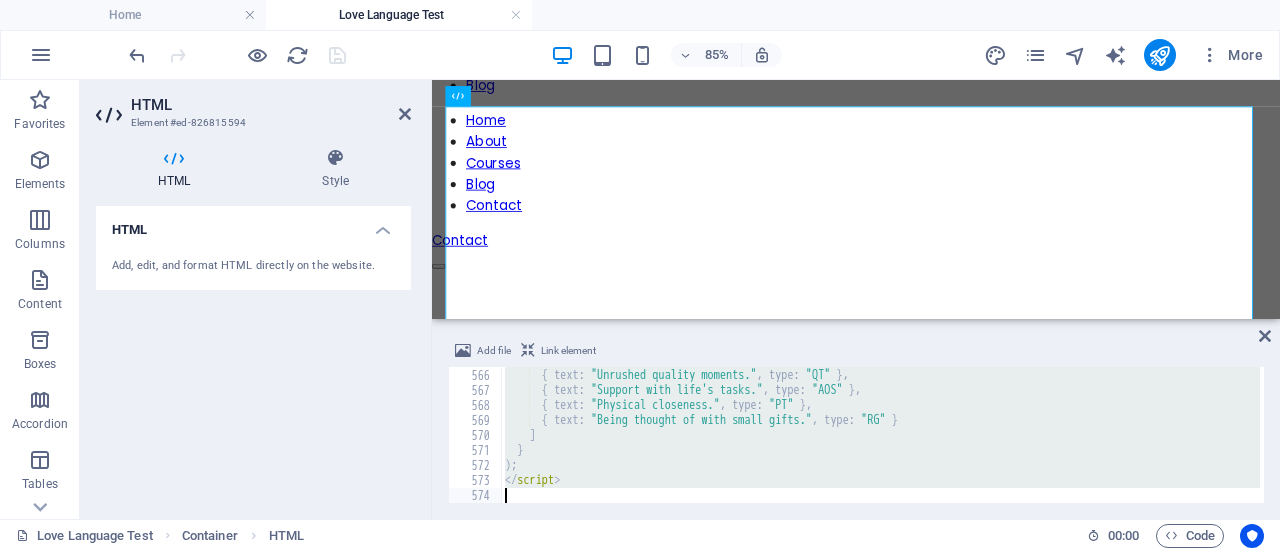 type 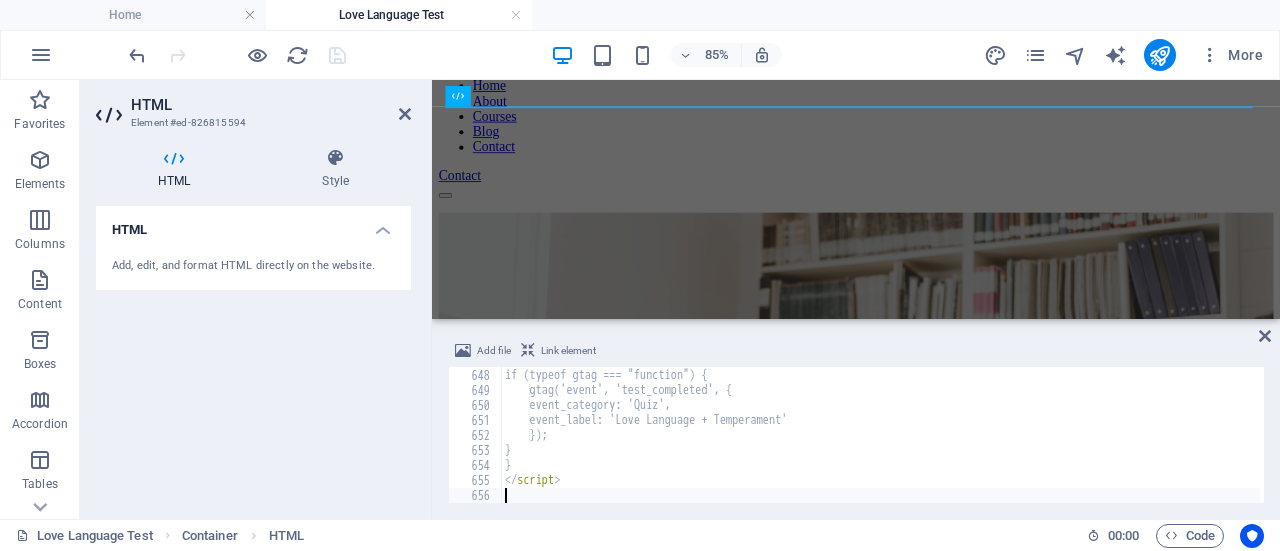 scroll, scrollTop: 9704, scrollLeft: 0, axis: vertical 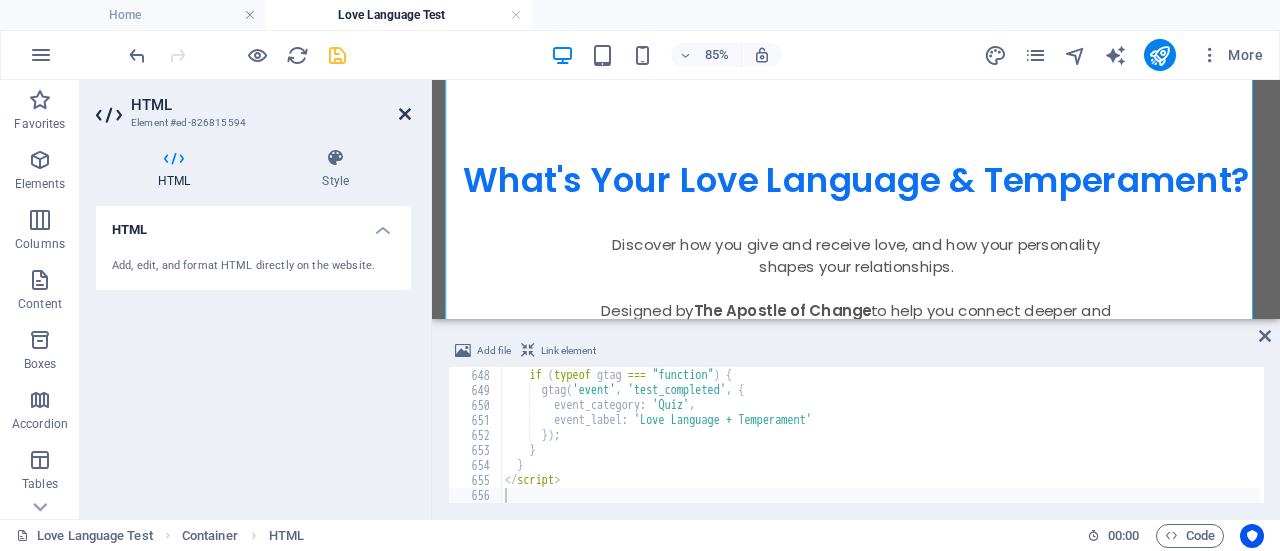 click at bounding box center [405, 114] 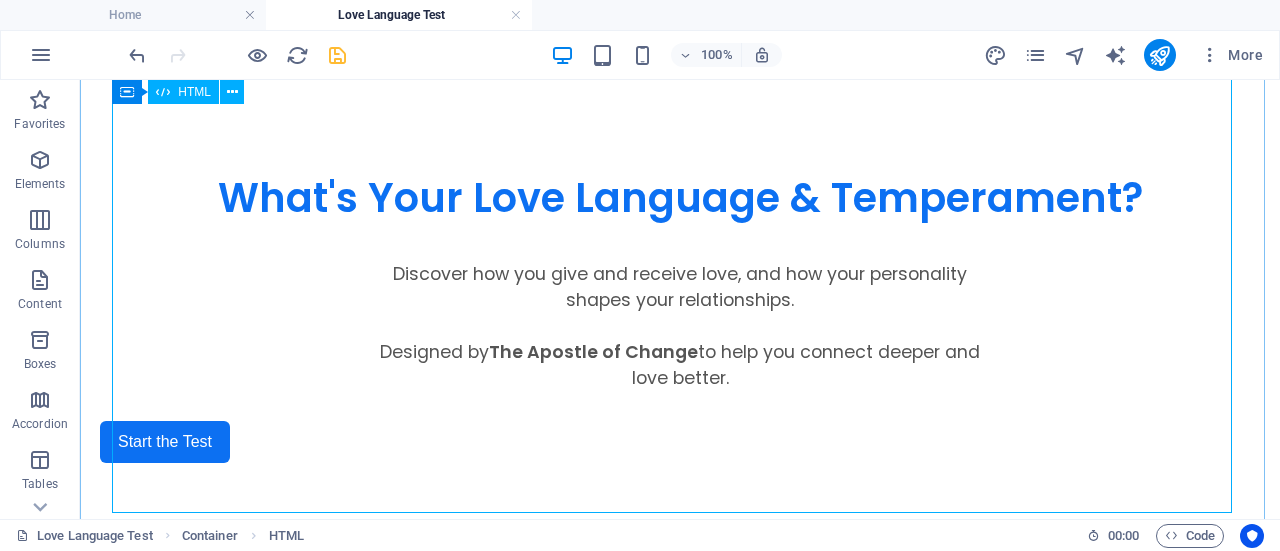 click on "Love Language & Temperament Test | [BRAND]
What's Your Love Language & Temperament?
Discover how you give and receive love, and how your personality shapes your relationships.
Designed by  [BRAND]  to help you connect deeper and love better.
Start the Test
Select Your Gender
Male
Female
Prefer Not to Say
Loading question...
Get Your Personalized Results
Enter your name and email to get your PDF & flashcards instantly.
See My Results
Your Love Language + Temperament Summary
Retake Test
Share the Test With:" at bounding box center (680, 304) 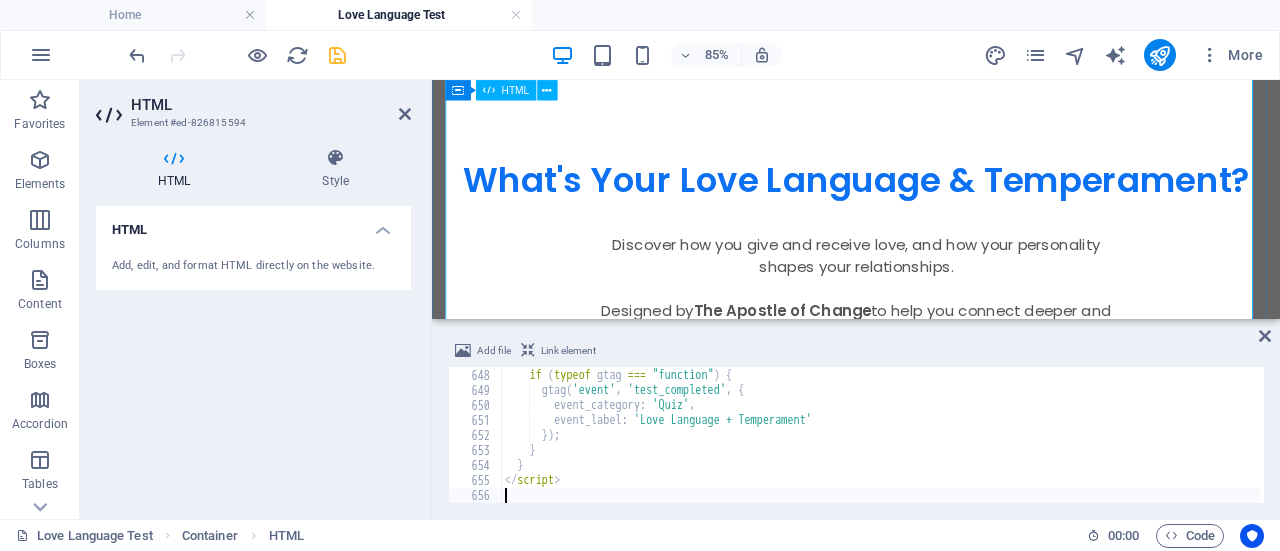 click on "Love Language & Temperament Test | [BRAND]
What's Your Love Language & Temperament?
Discover how you give and receive love, and how your personality shapes your relationships.
Designed by  [BRAND]  to help you connect deeper and love better.
Start the Test
Select Your Gender
Male
Female
Prefer Not to Say
Loading question...
Get Your Personalized Results
Enter your name and email to get your PDF & flashcards instantly.
See My Results
Your Love Language + Temperament Summary
Retake Test
Share the Test With:" at bounding box center (931, 304) 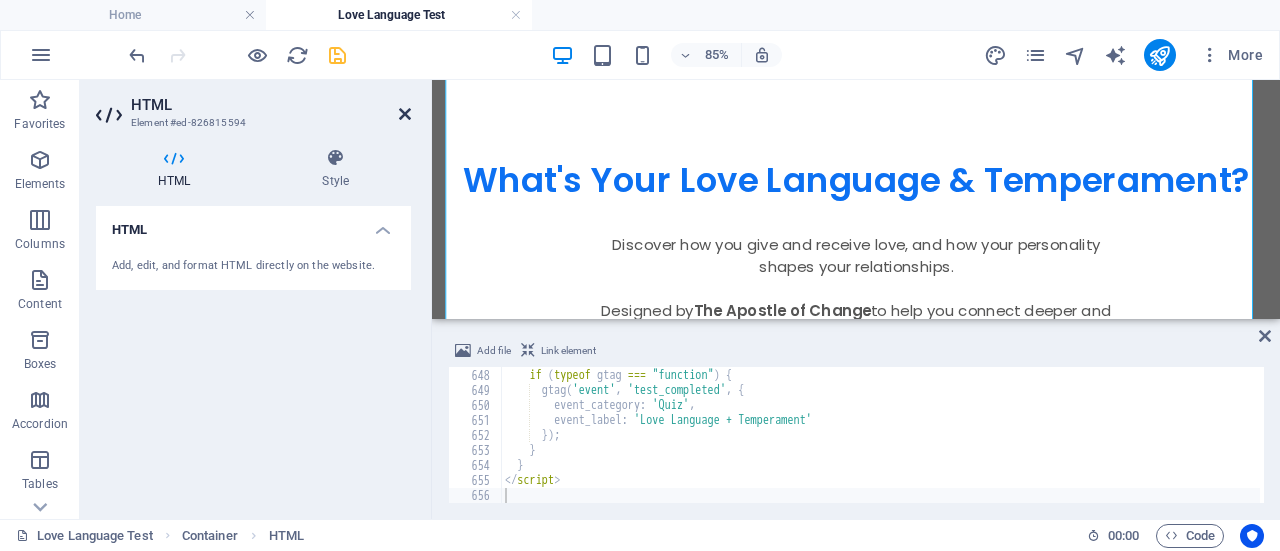 click at bounding box center [405, 114] 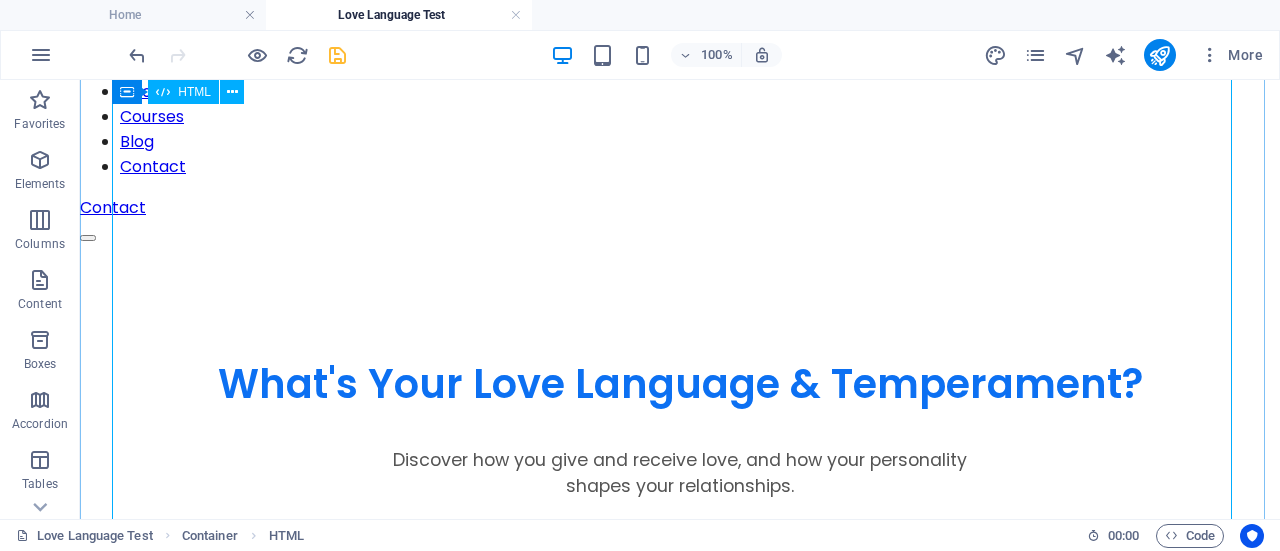 scroll, scrollTop: 260, scrollLeft: 0, axis: vertical 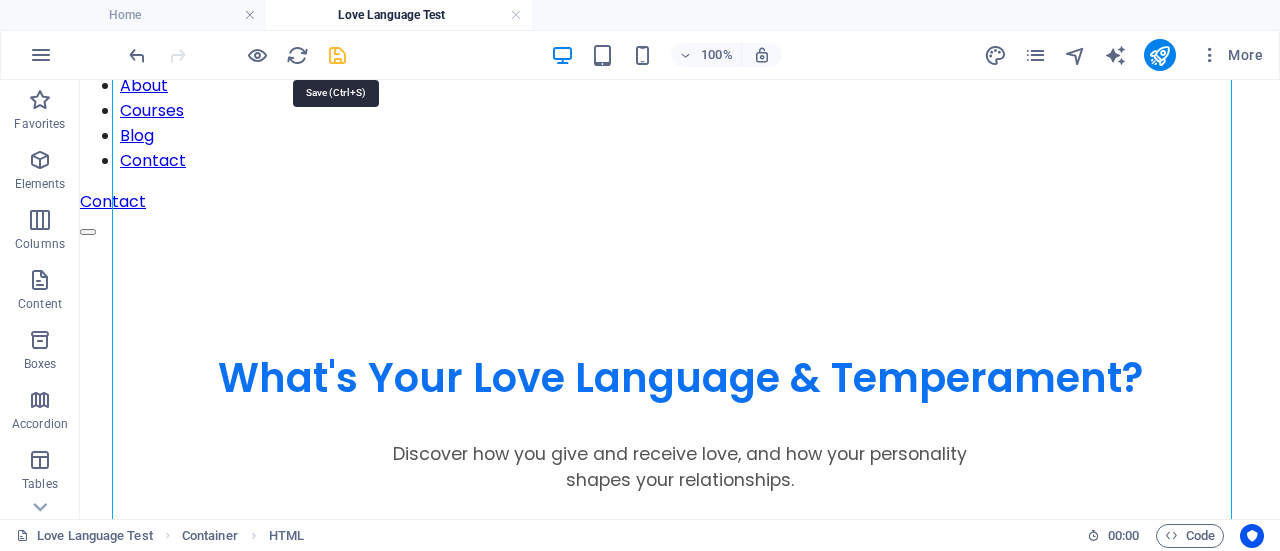 click at bounding box center (337, 55) 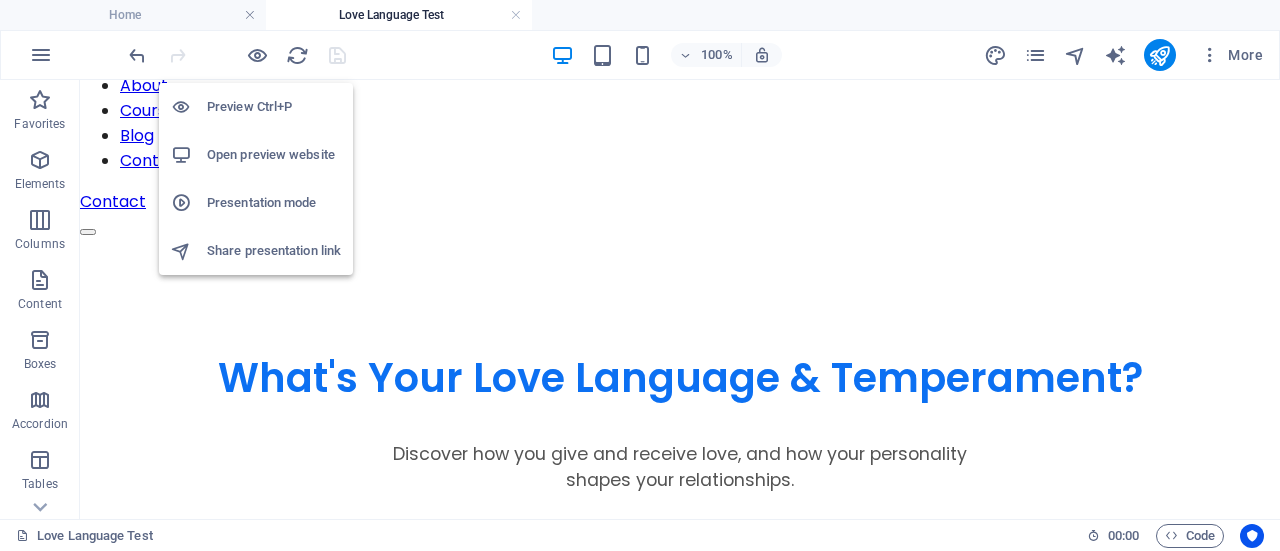 click on "Open preview website" at bounding box center (274, 155) 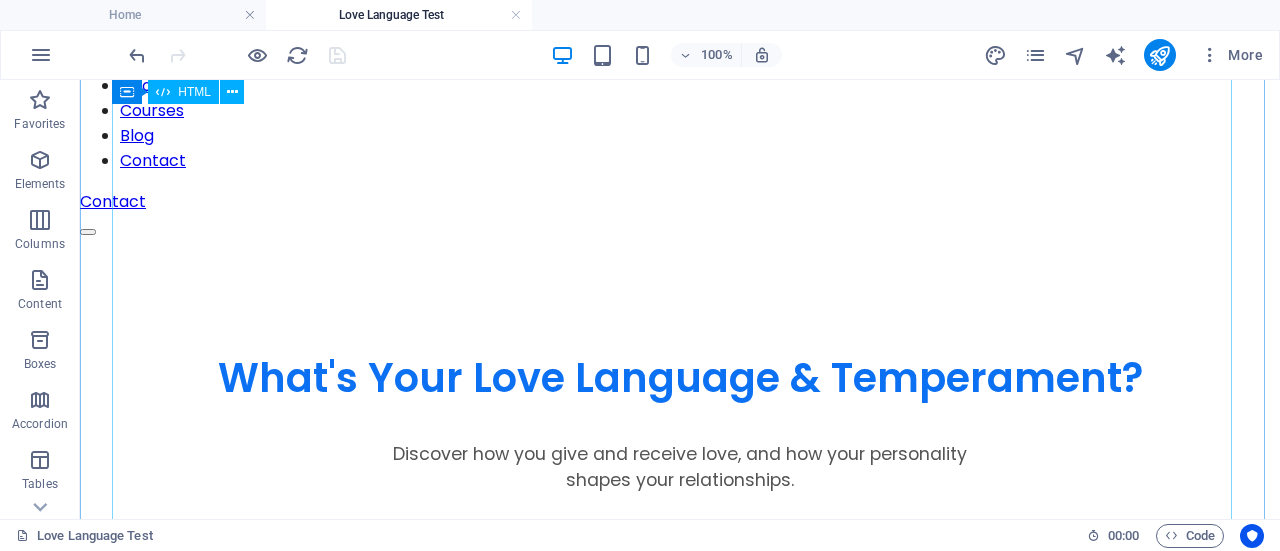 click on "Love Language & Temperament Test | [BRAND]
What's Your Love Language & Temperament?
Discover how you give and receive love, and how your personality shapes your relationships.
Designed by  [BRAND]  to help you connect deeper and love better.
Start the Test
Select Your Gender
Male
Female
Prefer Not to Say
Loading question...
Get Your Personalized Results
Enter your name and email to get your PDF & flashcards instantly.
See My Results
Your Love Language + Temperament Summary
Retake Test
Share the Test With:" at bounding box center (680, 484) 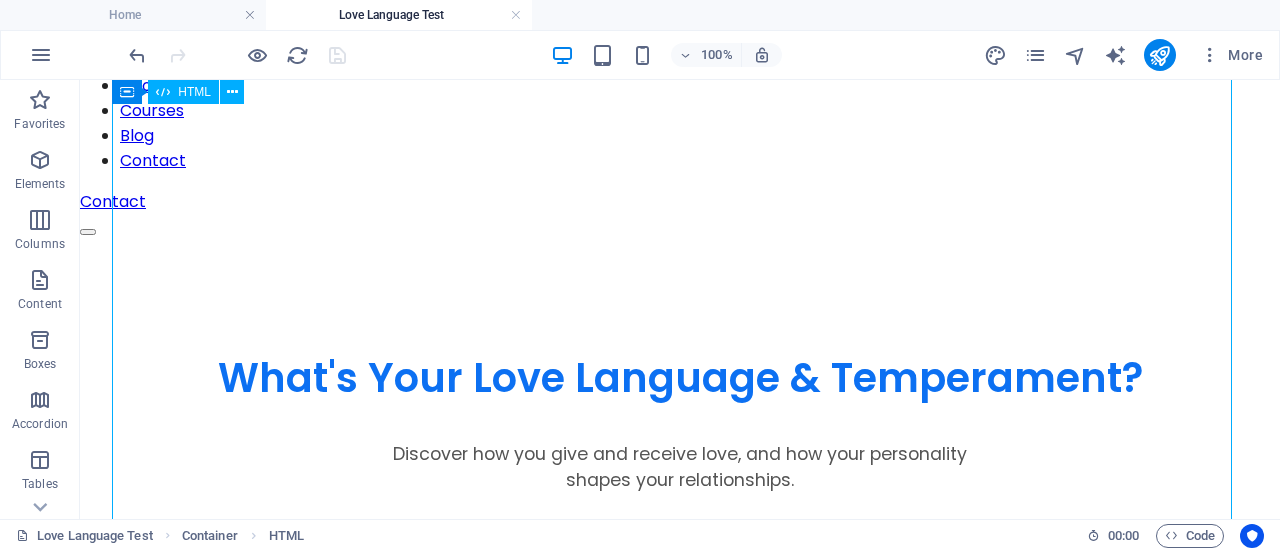 click on "Love Language & Temperament Test | [BRAND]
What's Your Love Language & Temperament?
Discover how you give and receive love, and how your personality shapes your relationships.
Designed by  [BRAND]  to help you connect deeper and love better.
Start the Test
Select Your Gender
Male
Female
Prefer Not to Say
Loading question...
Get Your Personalized Results
Enter your name and email to get your PDF & flashcards instantly.
See My Results
Your Love Language + Temperament Summary
Retake Test
Share the Test With:" at bounding box center [680, 484] 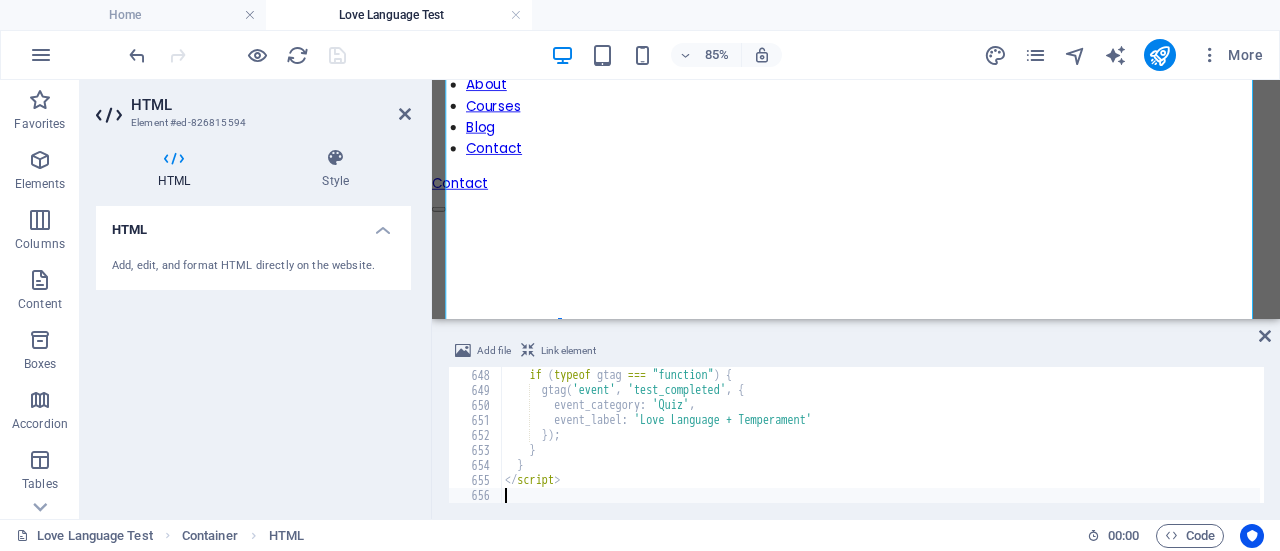type on "</script>" 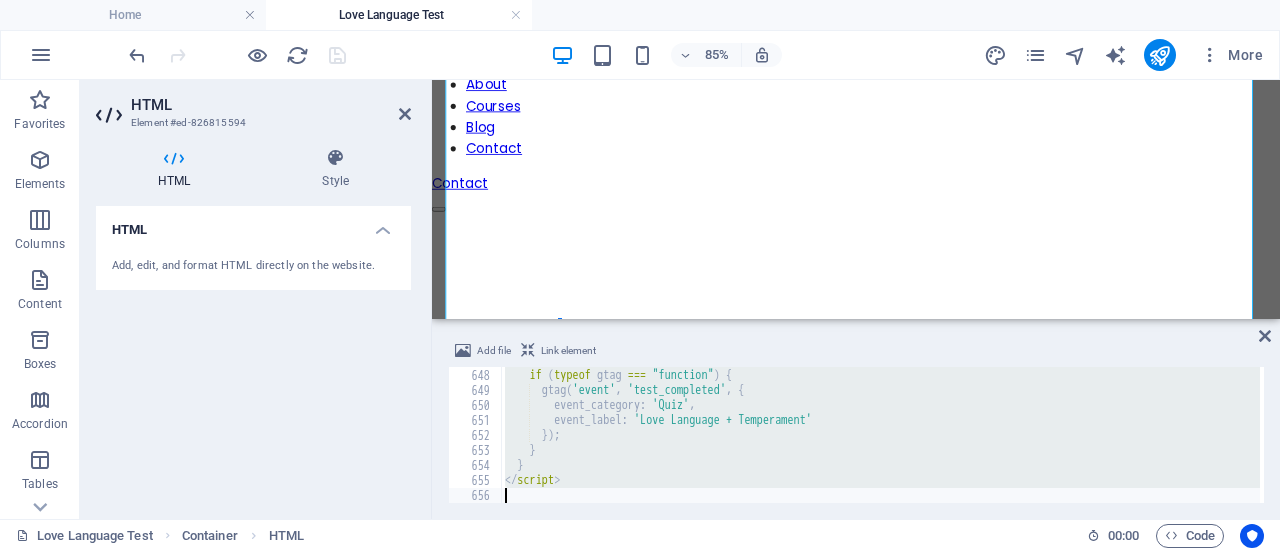 type 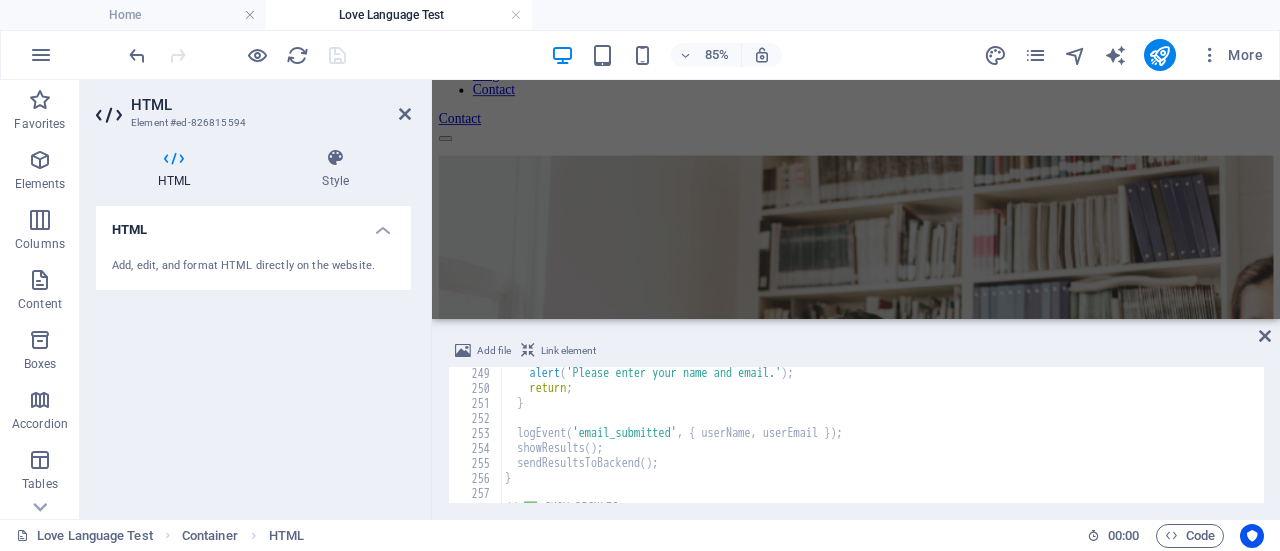 scroll, scrollTop: 3721, scrollLeft: 0, axis: vertical 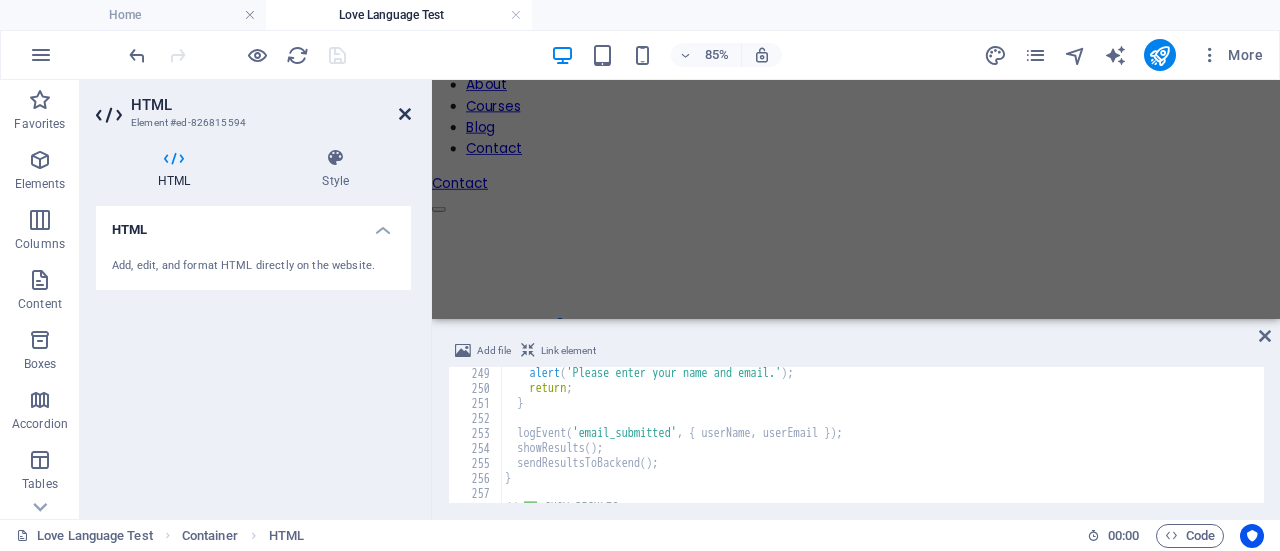 click at bounding box center (405, 114) 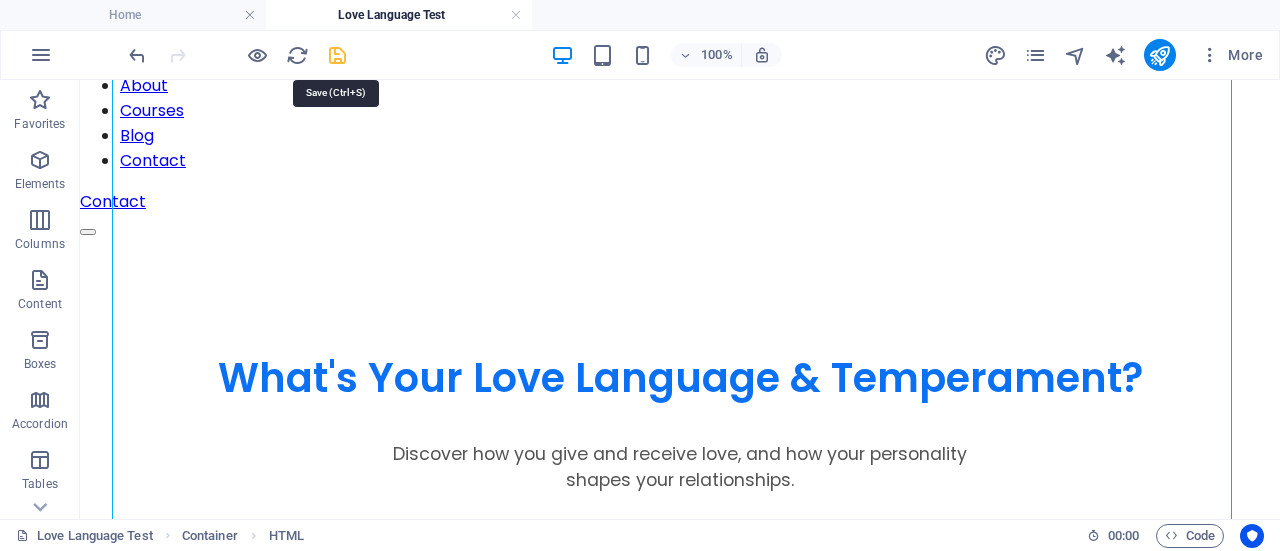 click at bounding box center (337, 55) 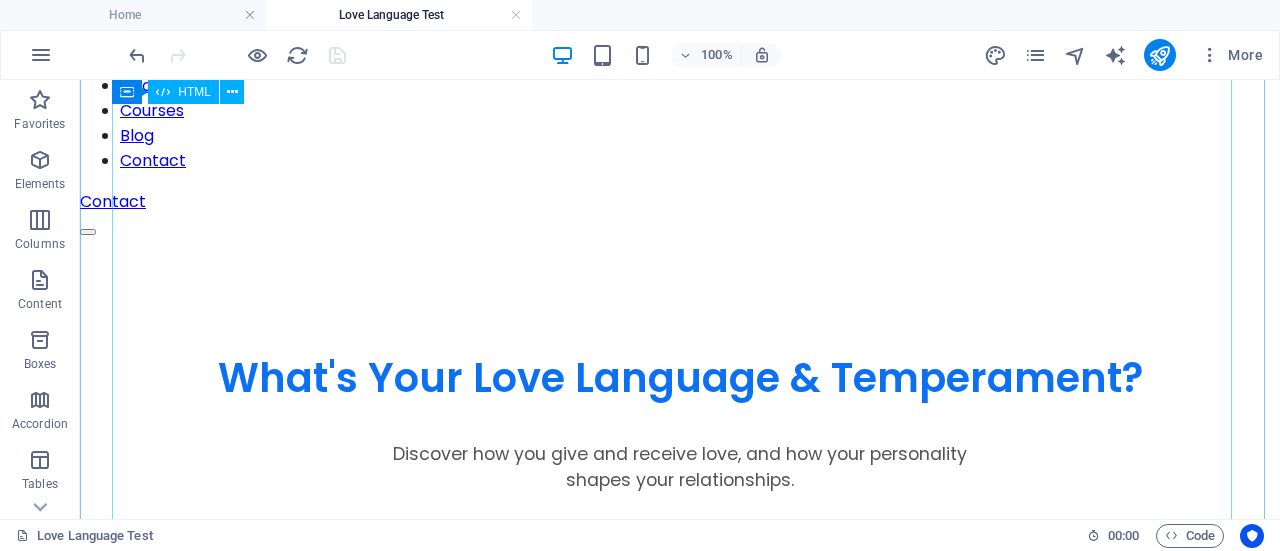 click on "Love Language & Temperament Test | [BRAND]
What's Your Love Language & Temperament?
Discover how you give and receive love, and how your personality shapes your relationships.
Designed by  [BRAND]  to help you connect deeper and love better.
Start the Test
Select Your Gender
Male
Female
Prefer Not to Say
Loading question...
Get Your Personalized Results
Enter your name and email to get your PDF & flashcards instantly.
See My Results
Your Love Language + Temperament Summary
Retake Test
Share the Test With:" at bounding box center (680, 484) 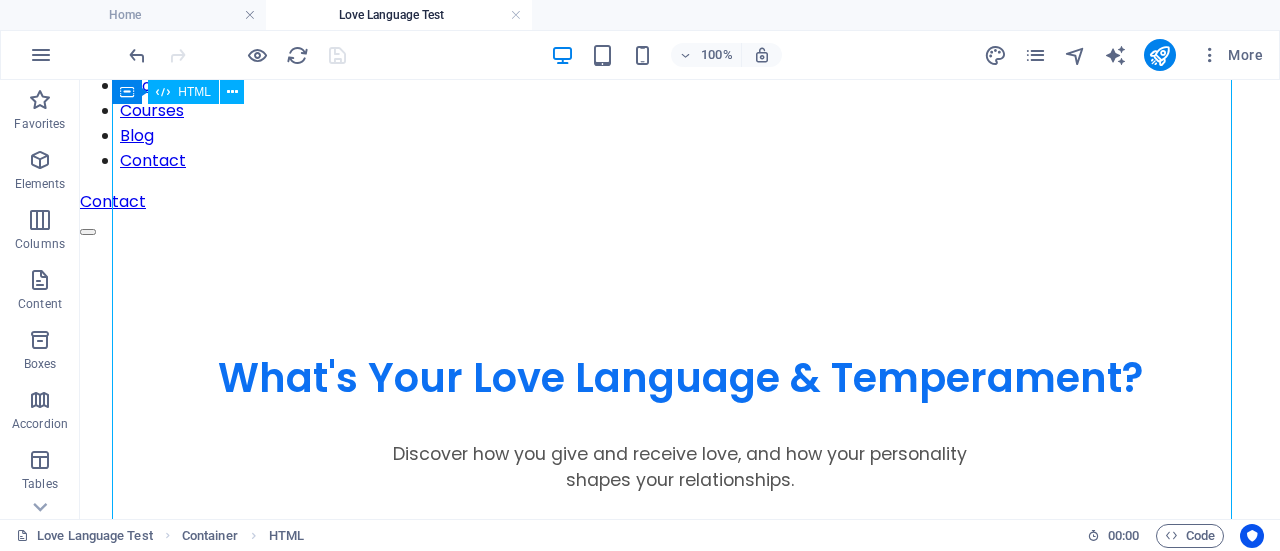click on "Love Language & Temperament Test | [BRAND]
What's Your Love Language & Temperament?
Discover how you give and receive love, and how your personality shapes your relationships.
Designed by  [BRAND]  to help you connect deeper and love better.
Start the Test
Select Your Gender
Male
Female
Prefer Not to Say
Loading question...
Get Your Personalized Results
Enter your name and email to get your PDF & flashcards instantly.
See My Results
Your Love Language + Temperament Summary
Retake Test
Share the Test With:" at bounding box center [680, 484] 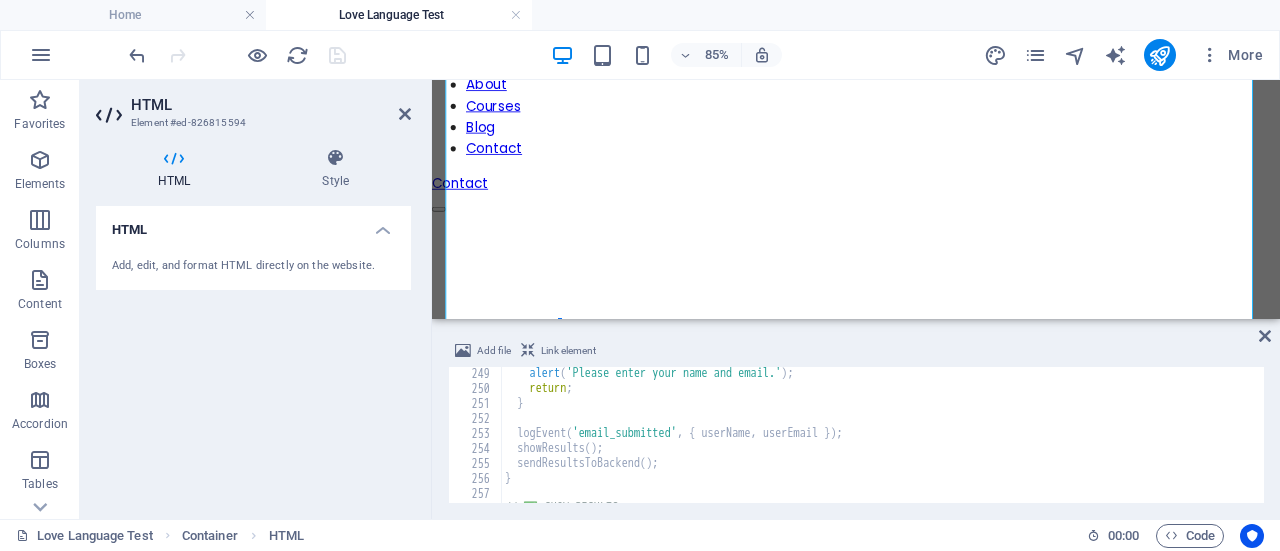 click on "alert ( 'Please enter your name and email.' ) ;      return ;    }    logEvent ( 'email_submitted' ,   {   userName ,   userEmail   }) ;    showResults ( ) ;    sendResultsToBackend ( ) ; } // ✅ SHOW RESULTS" at bounding box center (1256, 447) 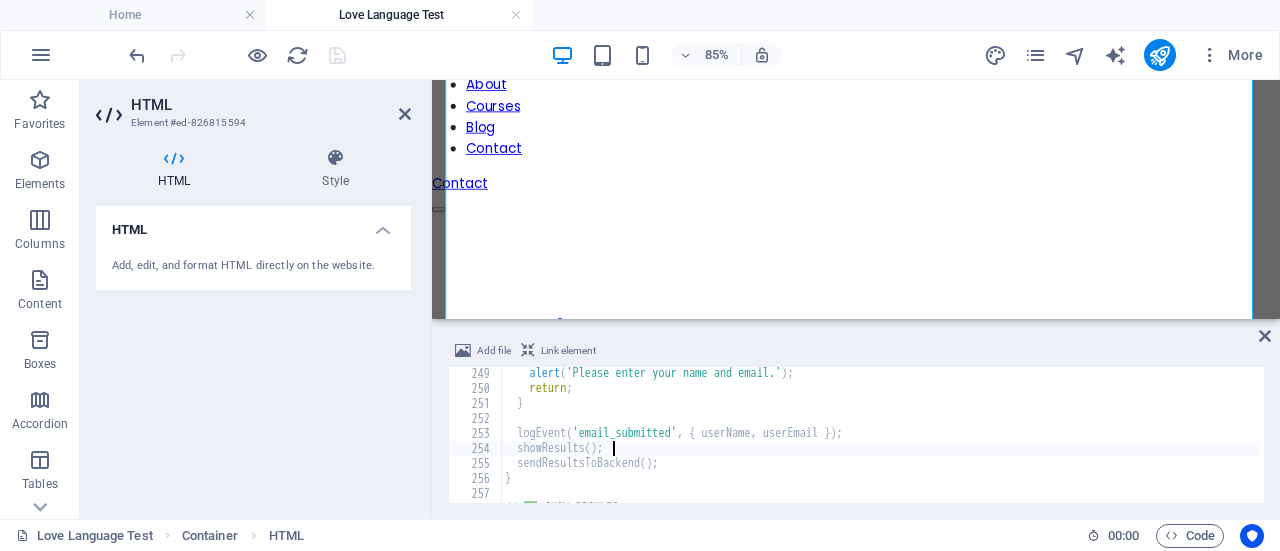 type on "</script>" 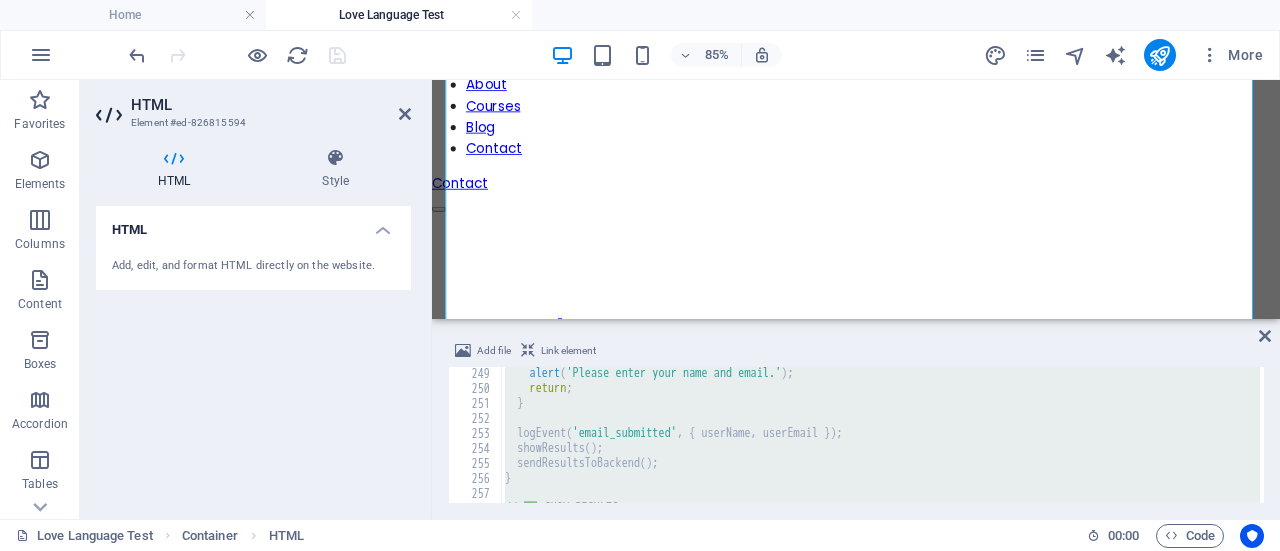 type 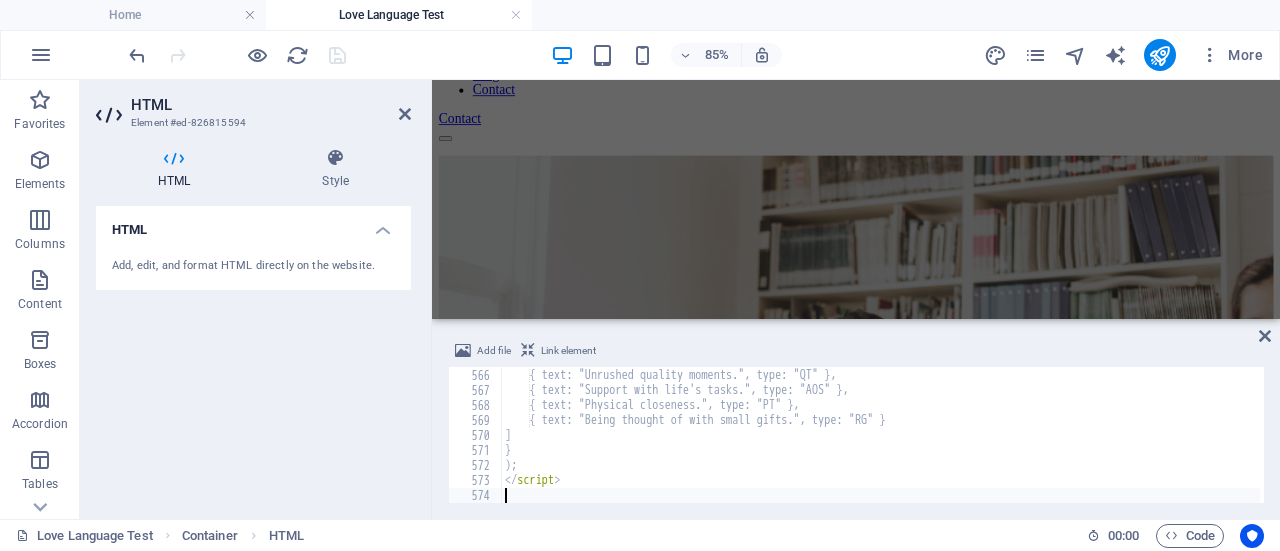 scroll, scrollTop: 8474, scrollLeft: 0, axis: vertical 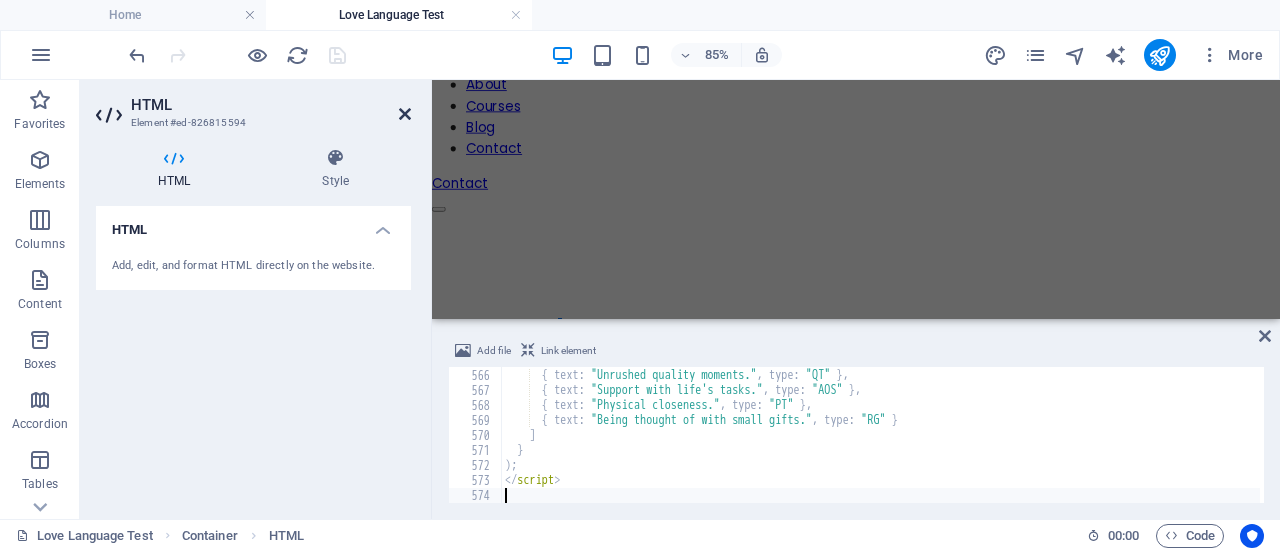 click at bounding box center [405, 114] 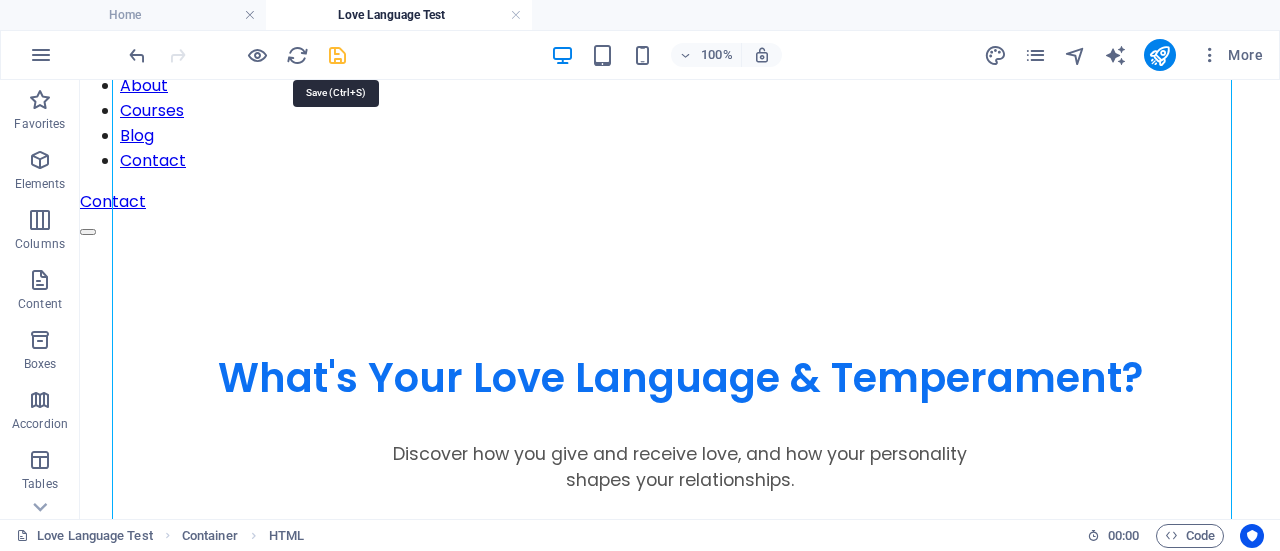 click at bounding box center [337, 55] 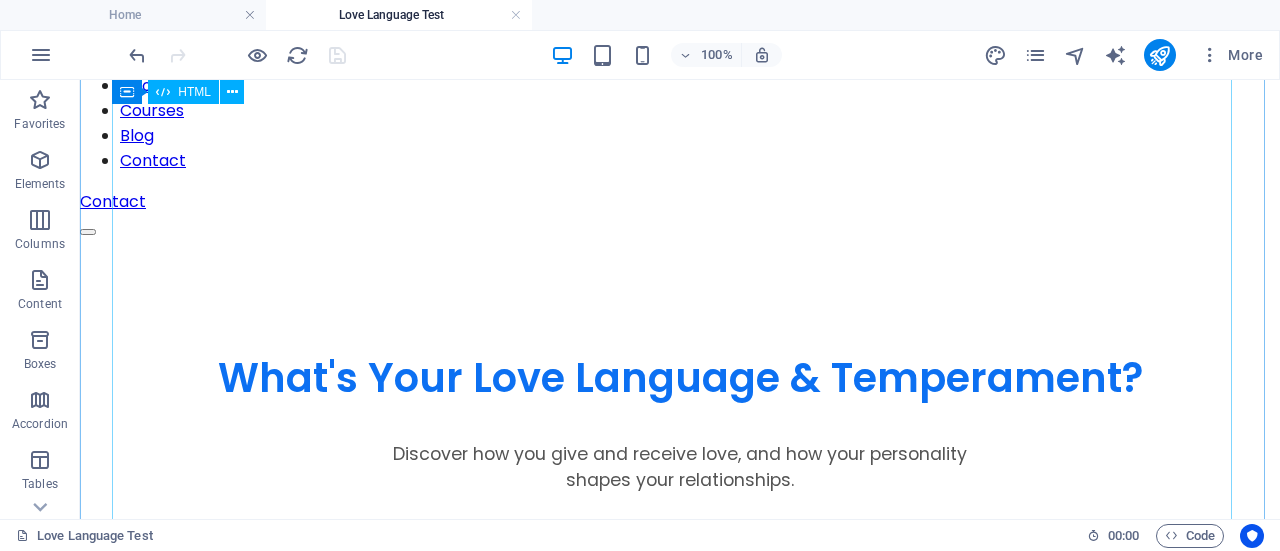 click on "Love Language & Temperament Test | [BRAND]
What's Your Love Language & Temperament?
Discover how you give and receive love, and how your personality shapes your relationships.
Designed by  [BRAND]  to help you connect deeper and love better.
Start the Test
Select Your Gender
Male
Female
Prefer Not to Say
Loading question...
Get Your Personalized Results
Enter your name and email to get your PDF & flashcards instantly.
See My Results
Your Love Language + Temperament Summary
Retake Test
Share the Test With:" at bounding box center [680, 484] 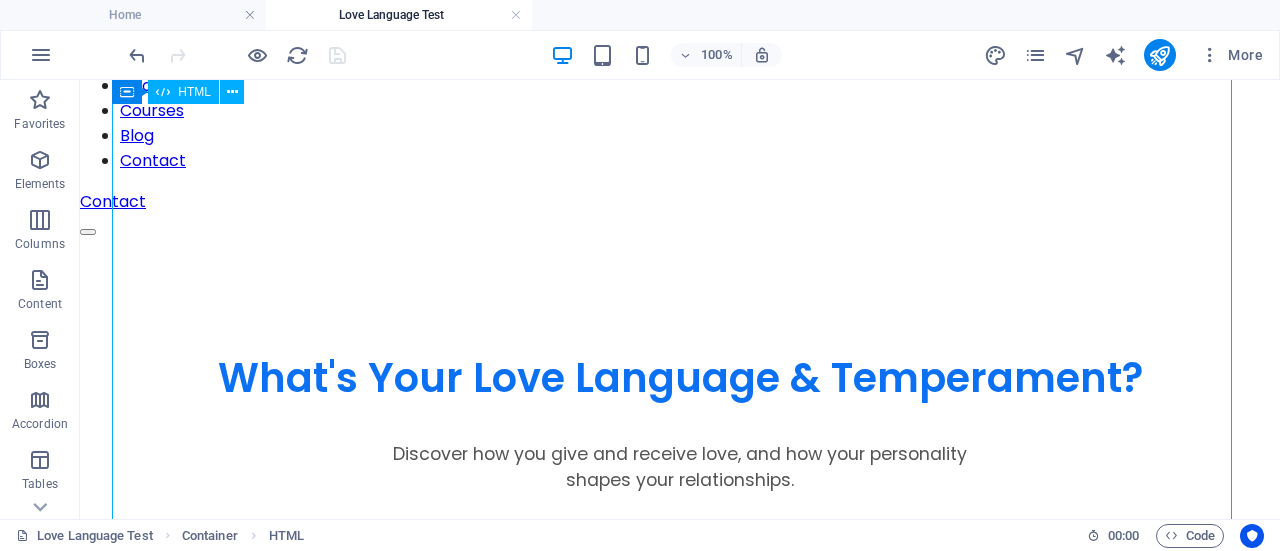 click on "Love Language & Temperament Test | [BRAND]
What's Your Love Language & Temperament?
Discover how you give and receive love, and how your personality shapes your relationships.
Designed by  [BRAND]  to help you connect deeper and love better.
Start the Test
Select Your Gender
Male
Female
Prefer Not to Say
Loading question...
Get Your Personalized Results
Enter your name and email to get your PDF & flashcards instantly.
See My Results
Your Love Language + Temperament Summary
Retake Test
Share the Test With:" at bounding box center (680, 484) 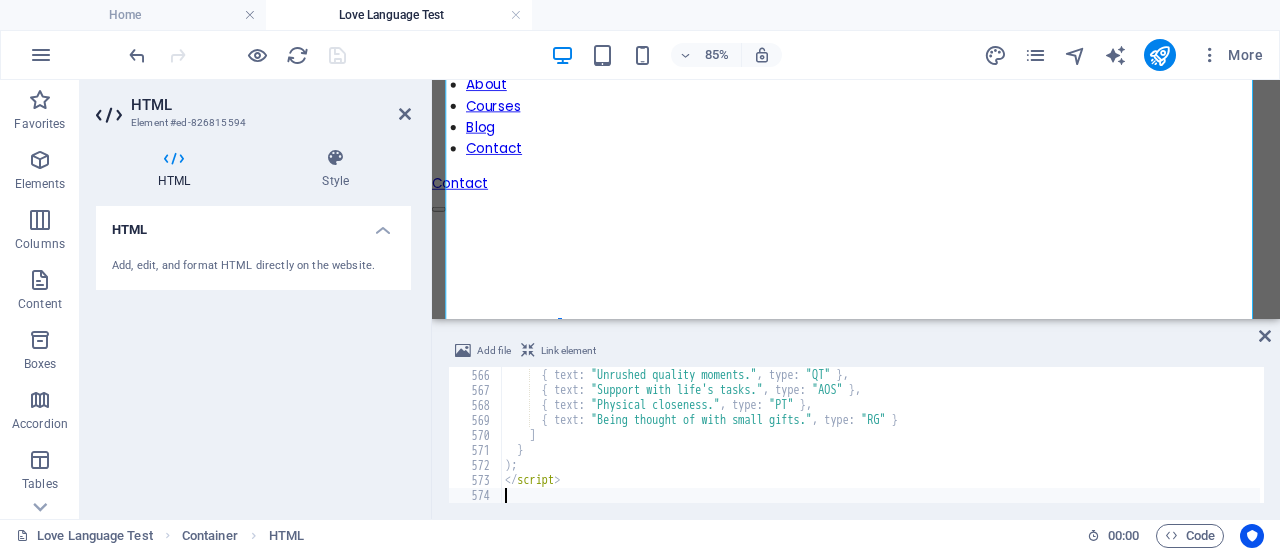 type on "</script>" 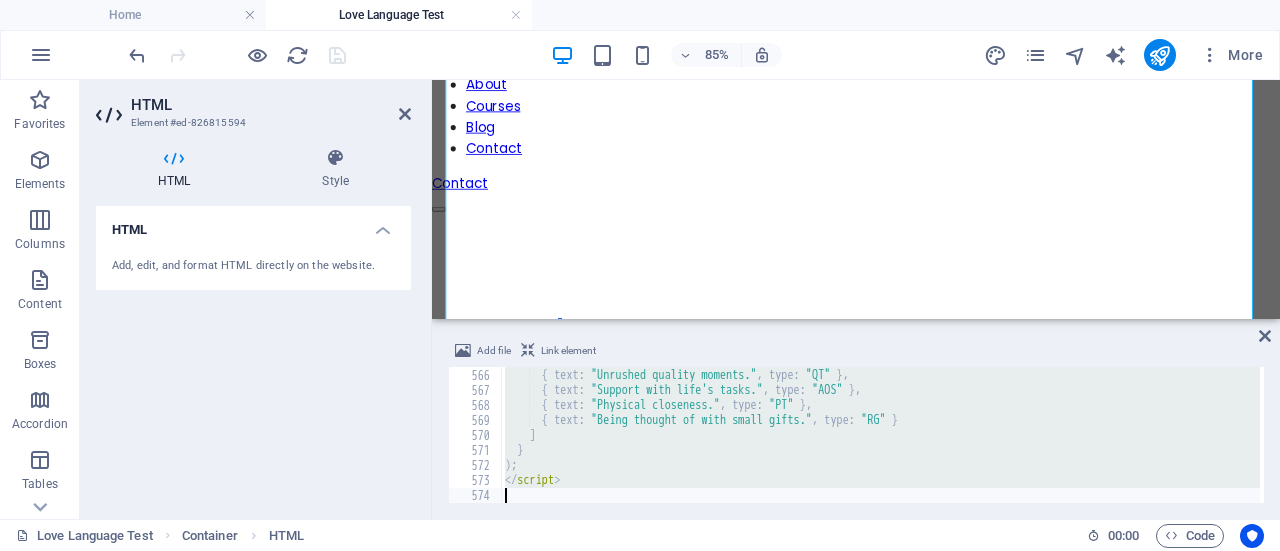 type 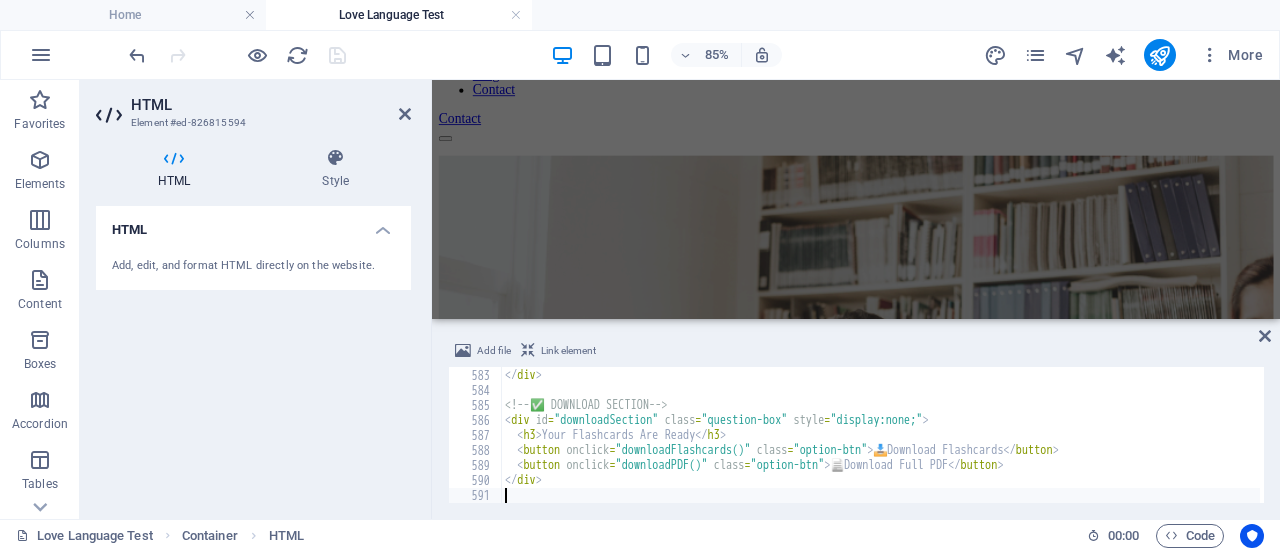 scroll, scrollTop: 8729, scrollLeft: 0, axis: vertical 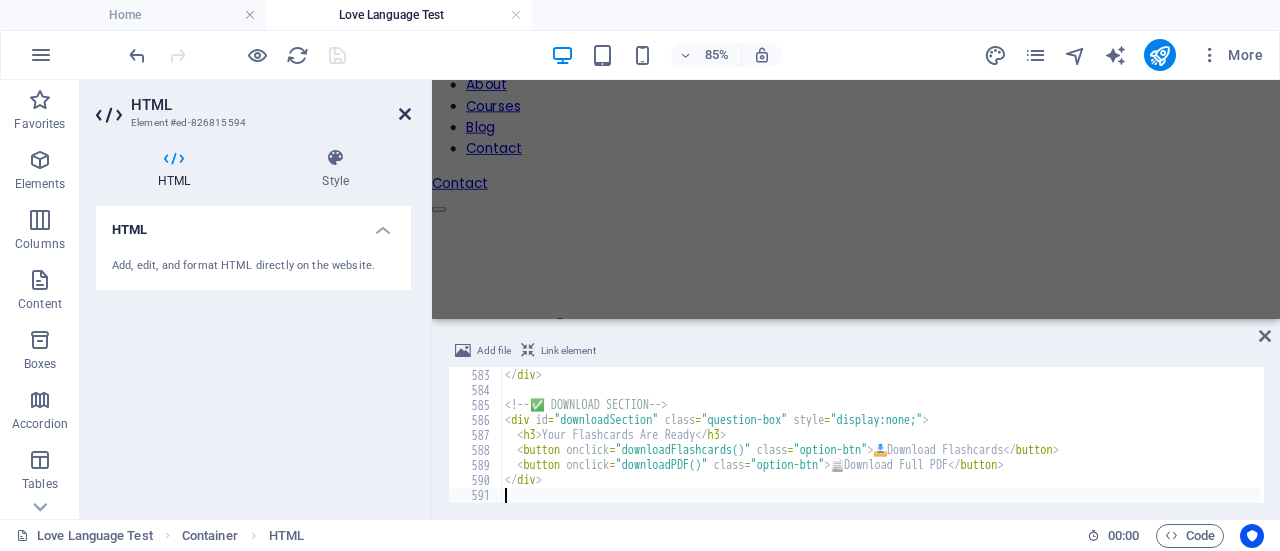 click at bounding box center (405, 114) 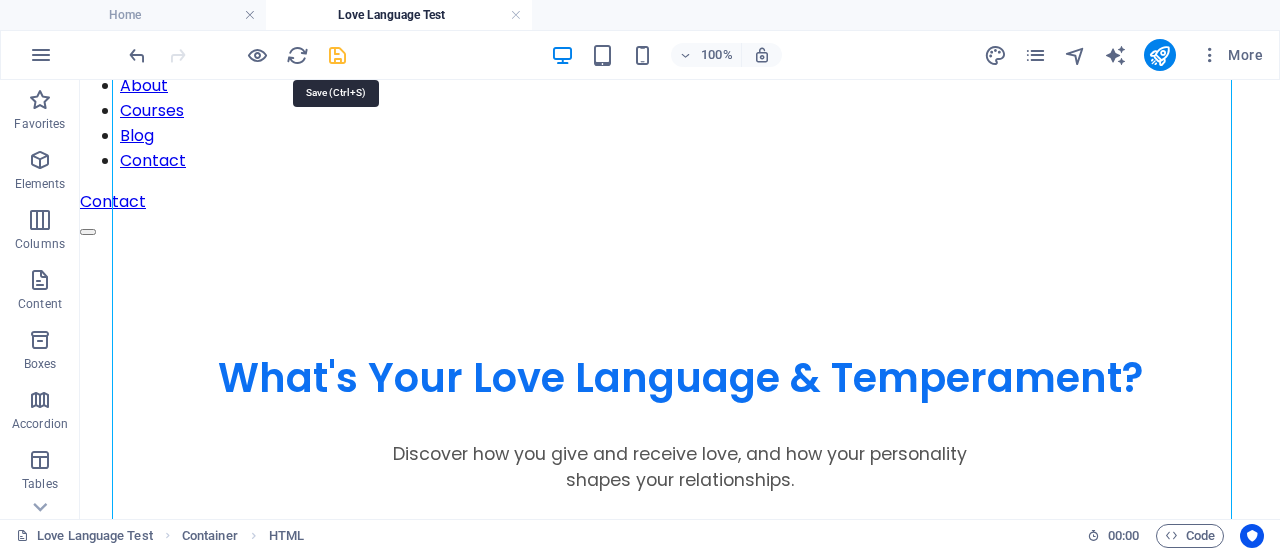 click at bounding box center [337, 55] 